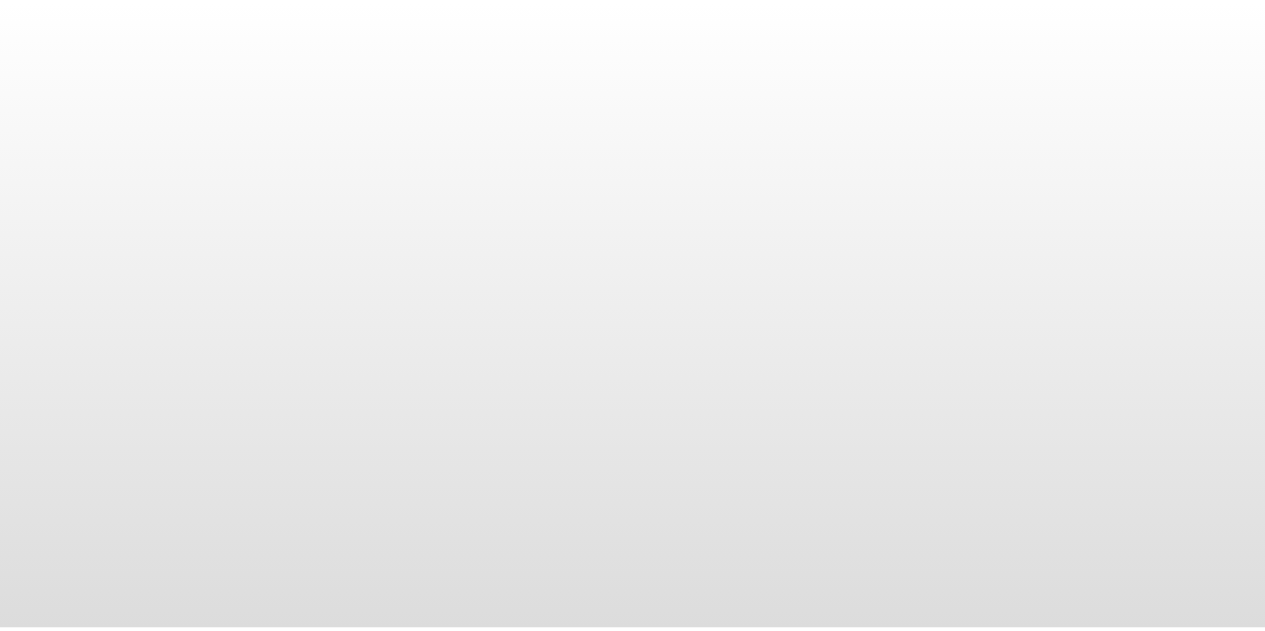 scroll, scrollTop: 0, scrollLeft: 0, axis: both 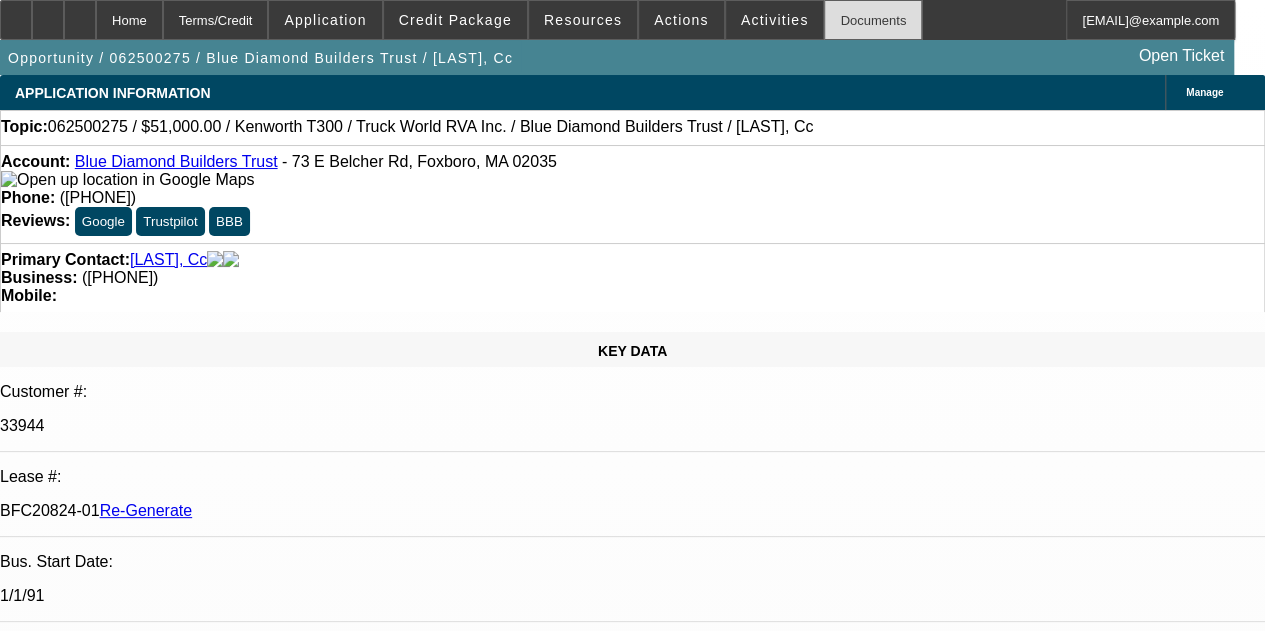 click on "Documents" at bounding box center (873, 20) 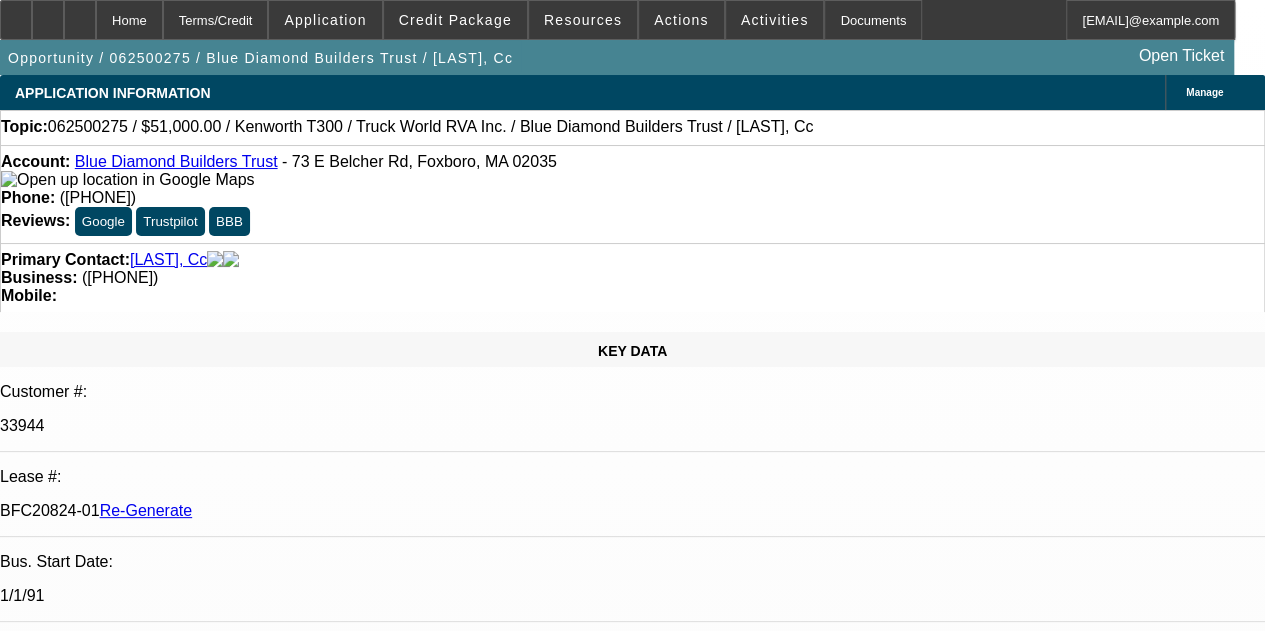 click on "Phone:
([PHONE])" at bounding box center [632, 198] 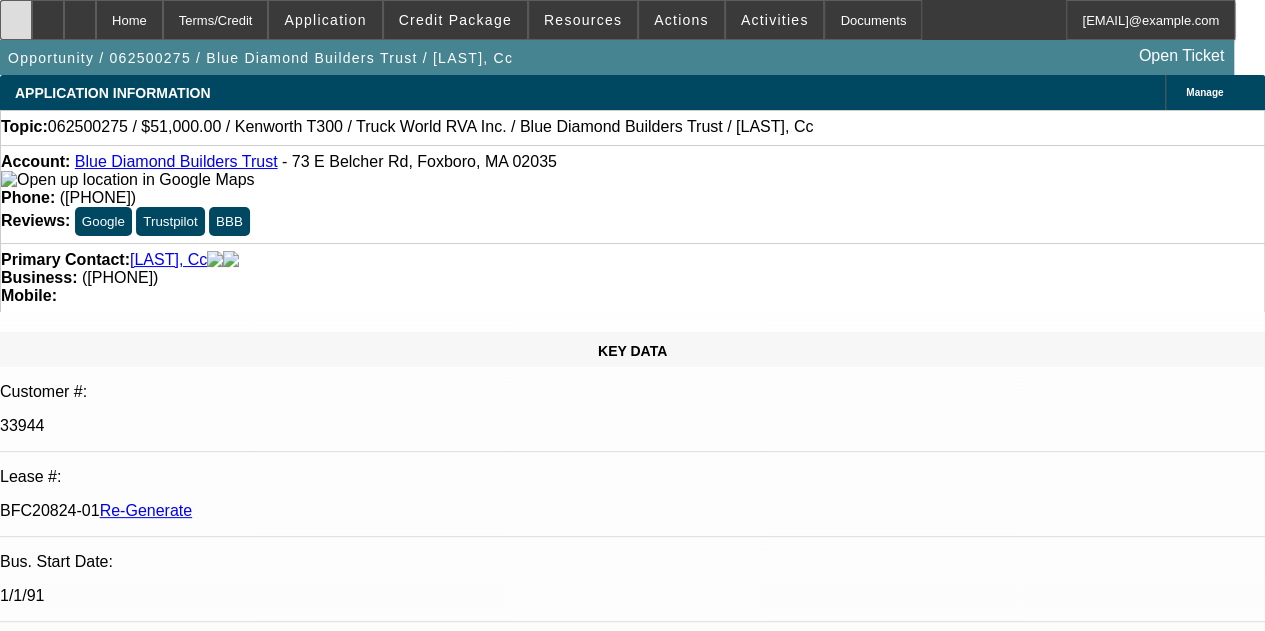 click at bounding box center [16, 13] 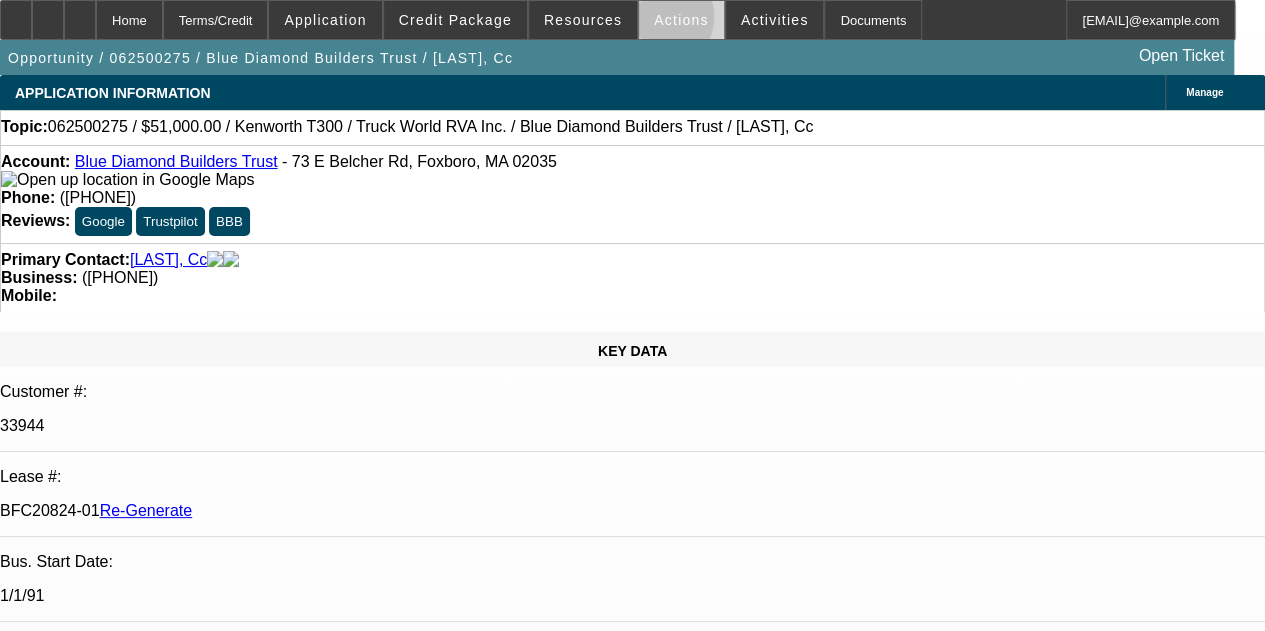 click on "Actions" at bounding box center [681, 20] 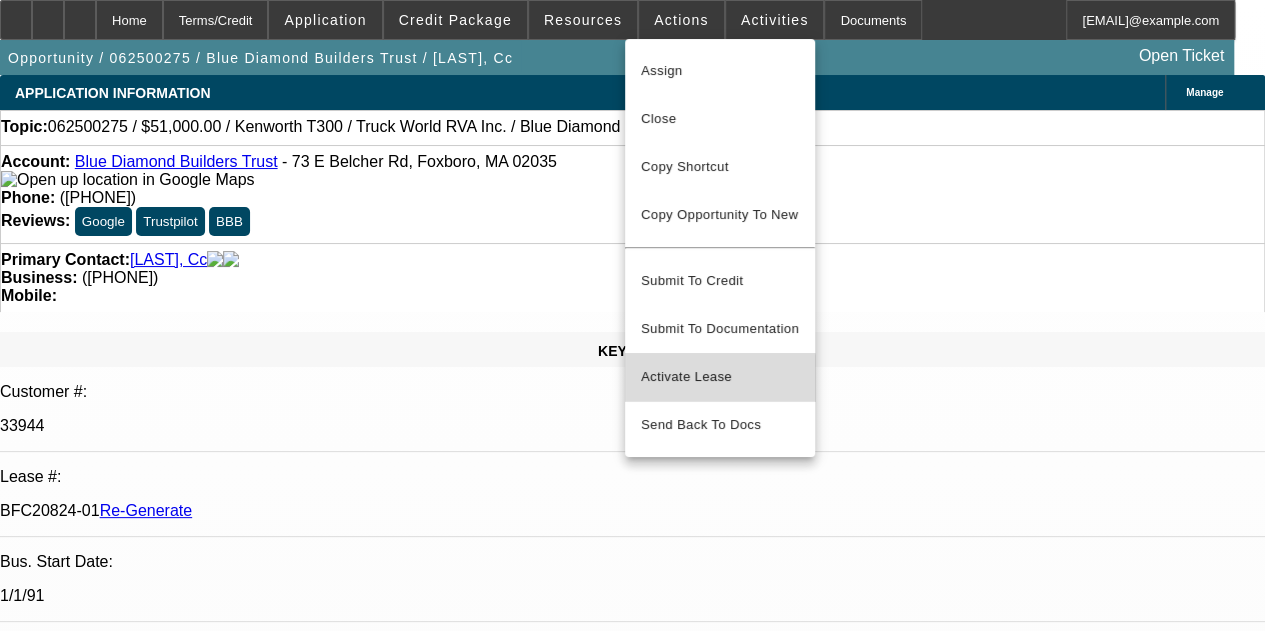 click on "Activate Lease" at bounding box center [720, 377] 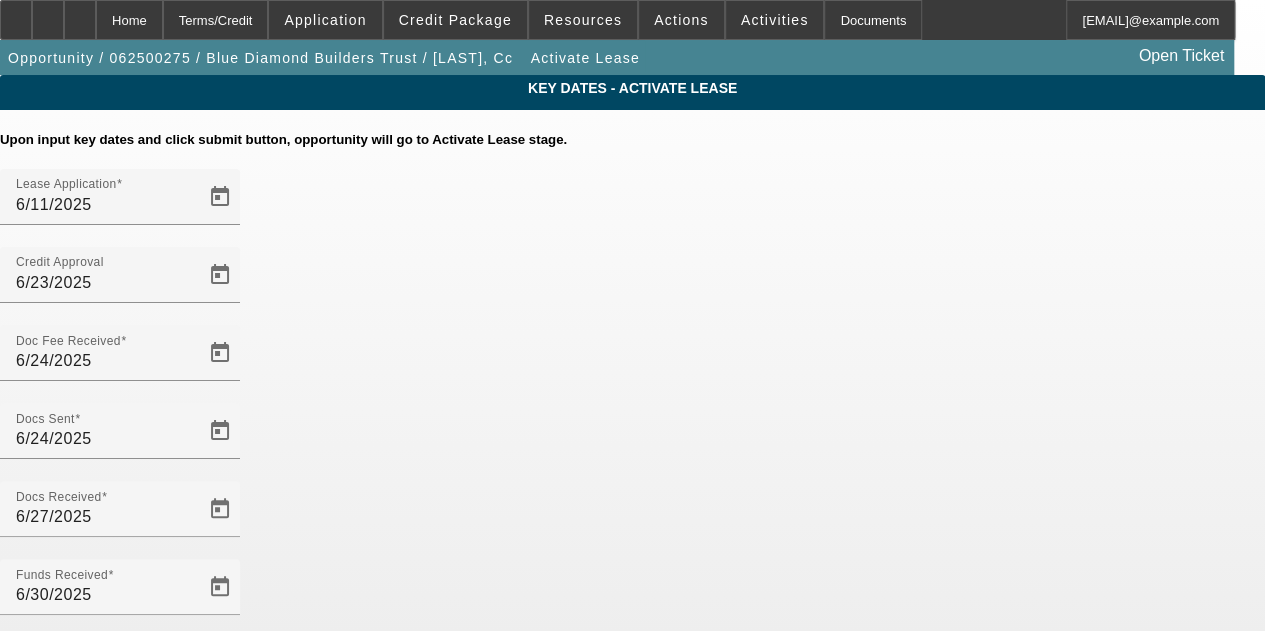 click at bounding box center (220, 665) 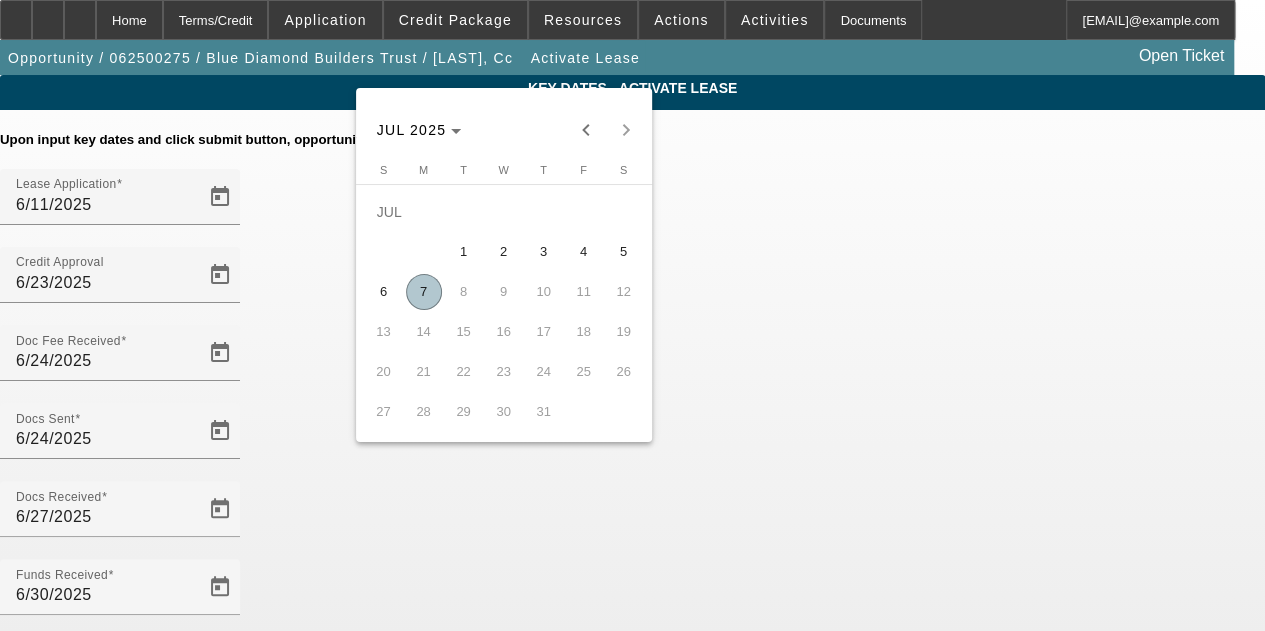 click on "7" at bounding box center [424, 292] 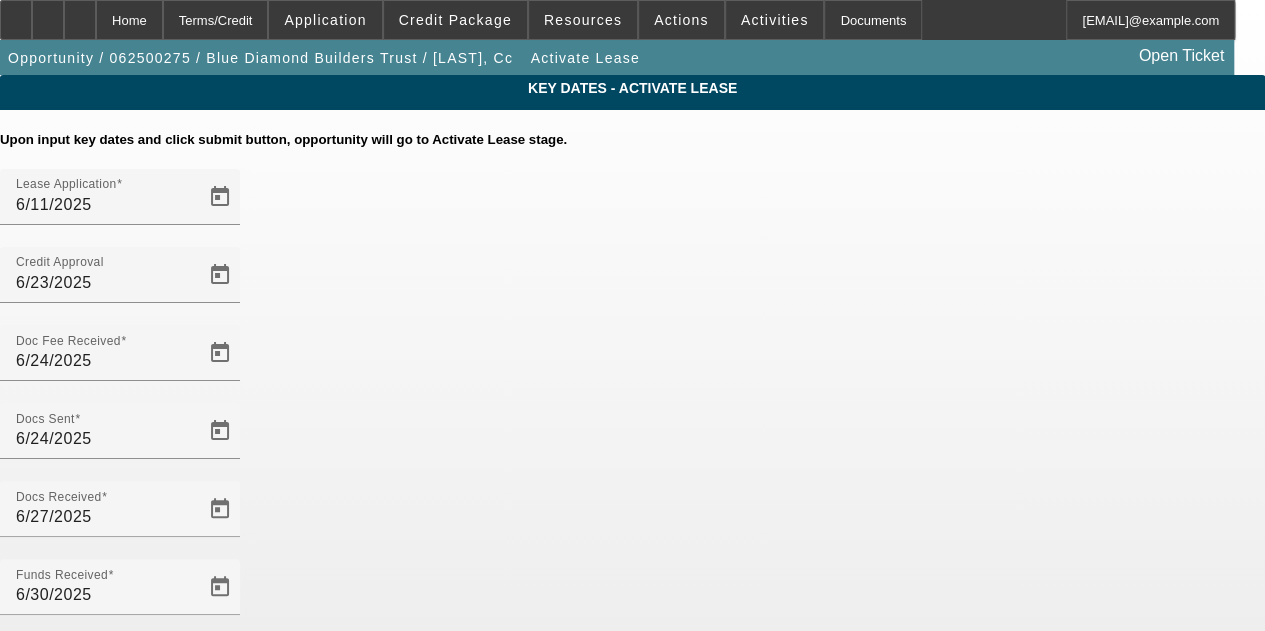 click at bounding box center [220, 743] 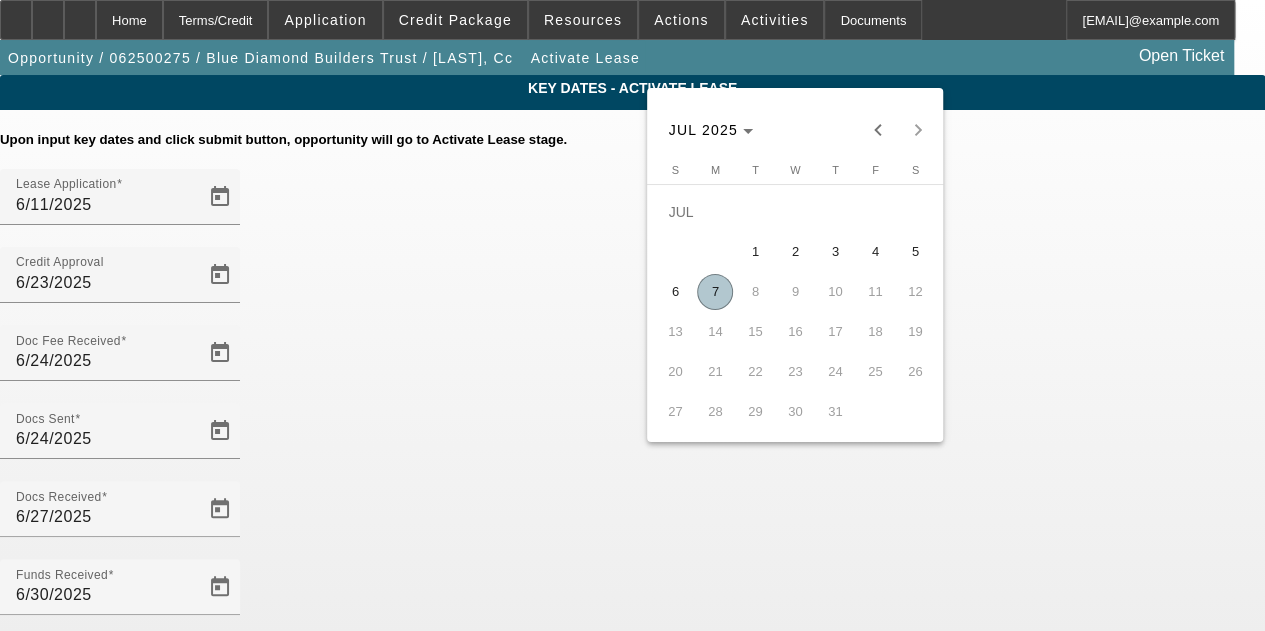 click on "7" at bounding box center [715, 292] 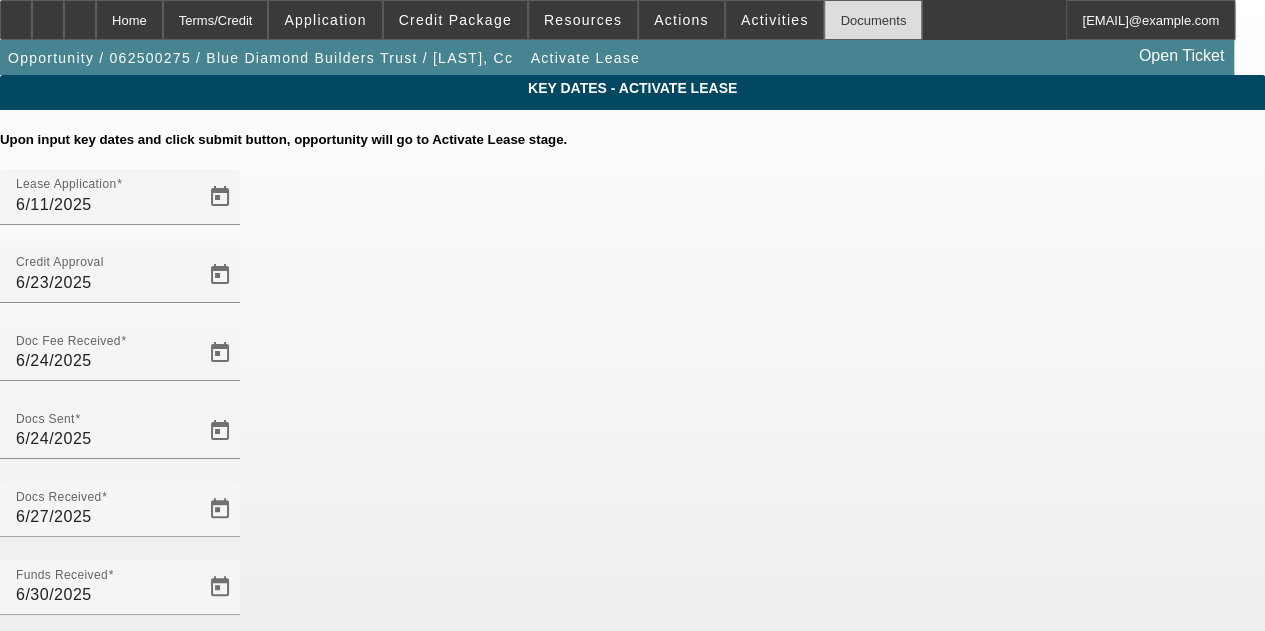 click on "Documents" at bounding box center (873, 20) 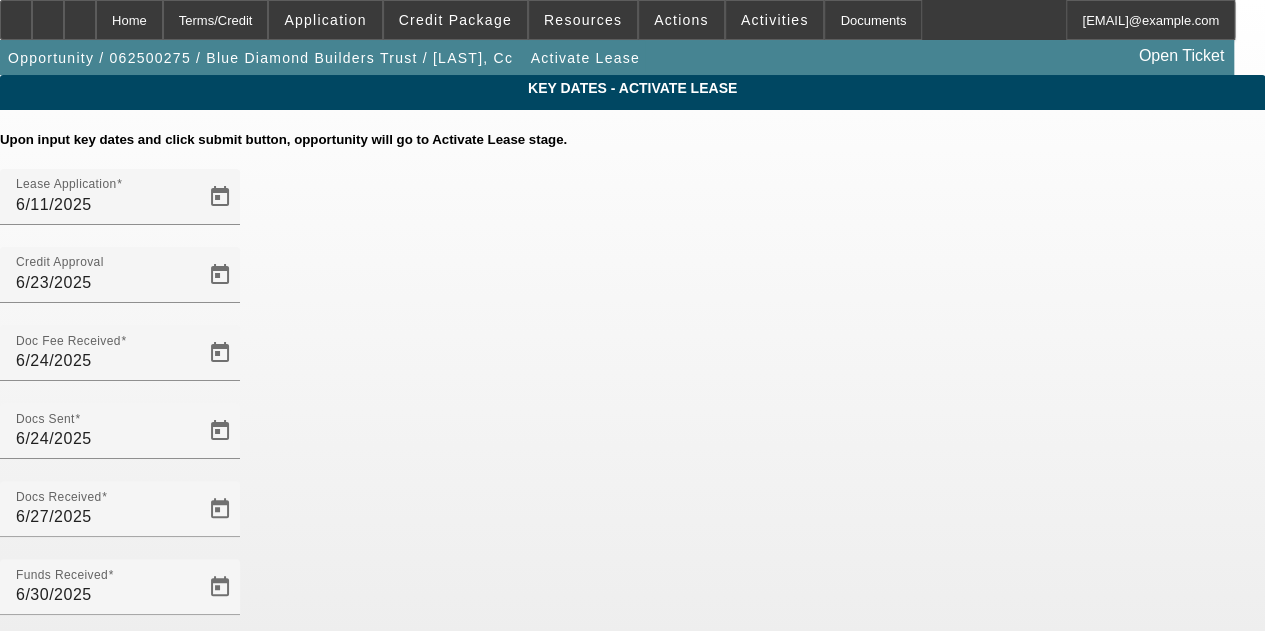 click at bounding box center [220, 821] 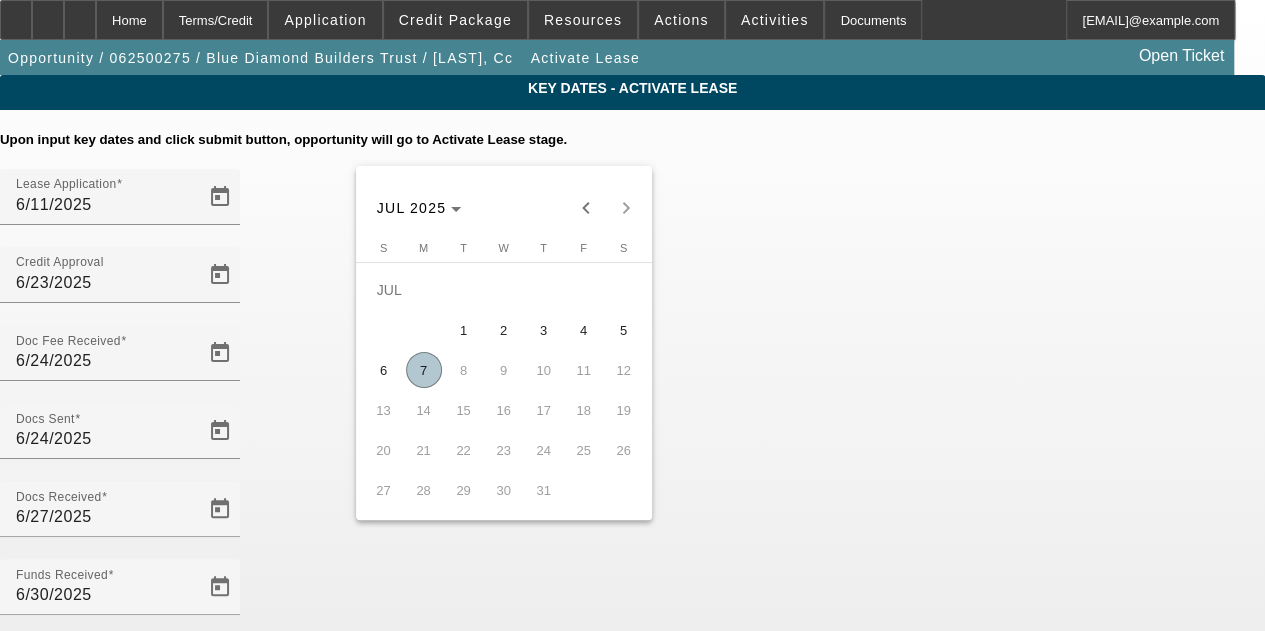 click on "7" at bounding box center (424, 370) 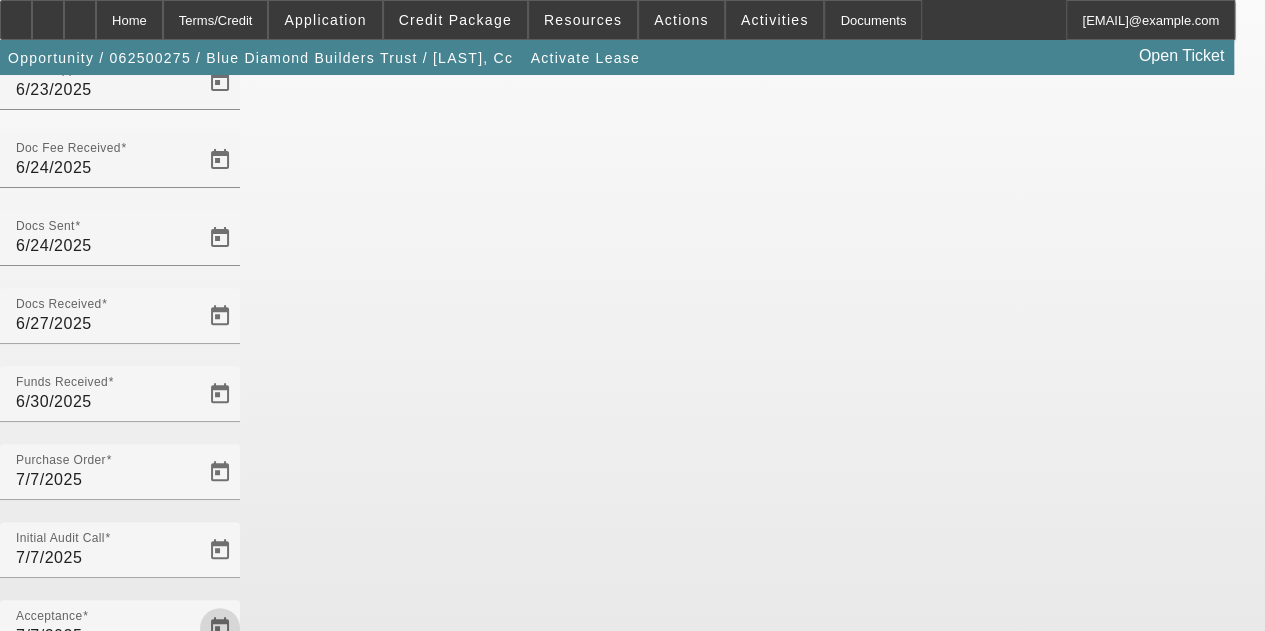 scroll, scrollTop: 194, scrollLeft: 0, axis: vertical 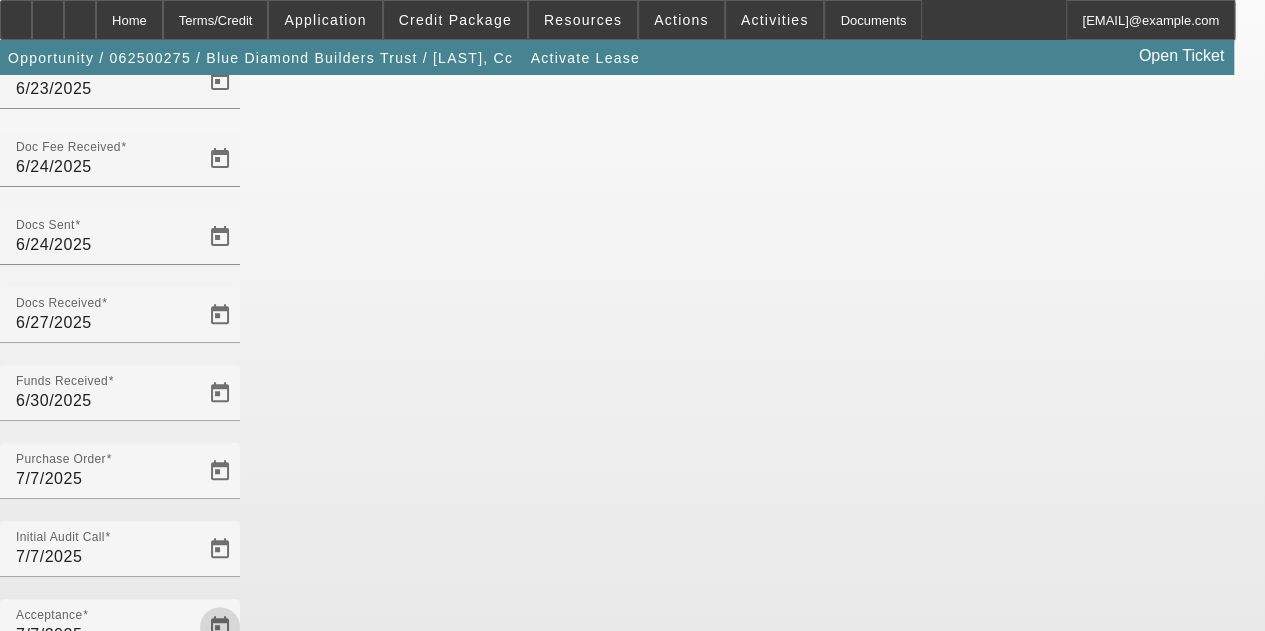 click on "Save" at bounding box center [23, 1098] 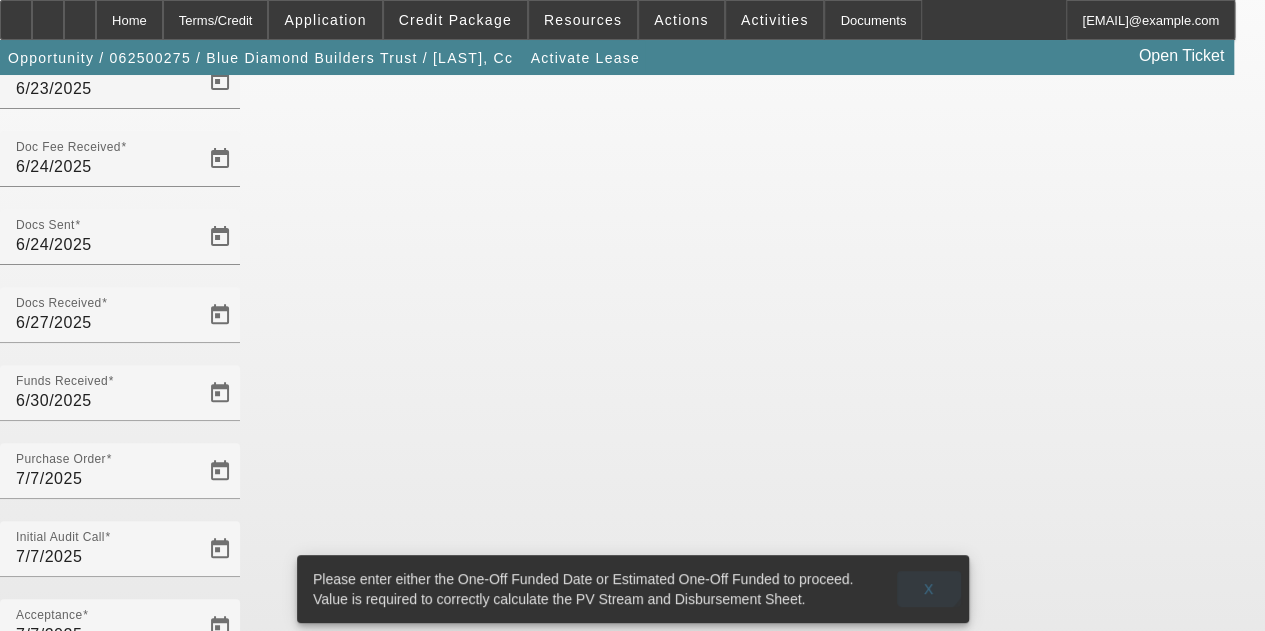 click on "X" at bounding box center (928, 589) 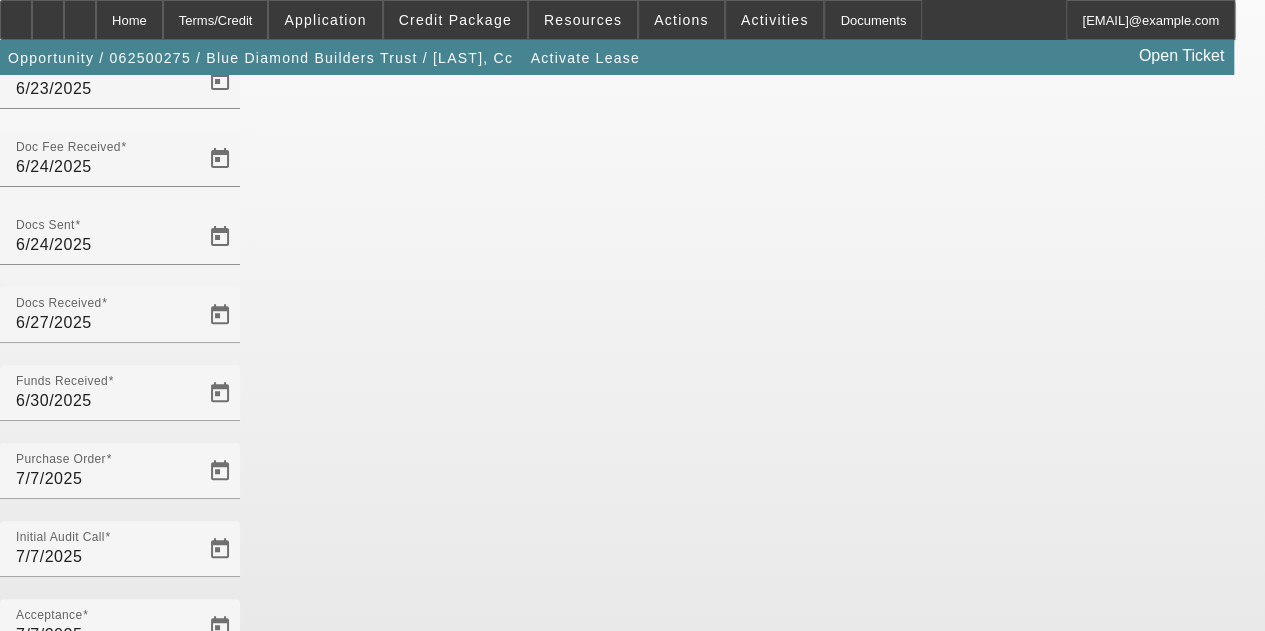 scroll, scrollTop: 206, scrollLeft: 0, axis: vertical 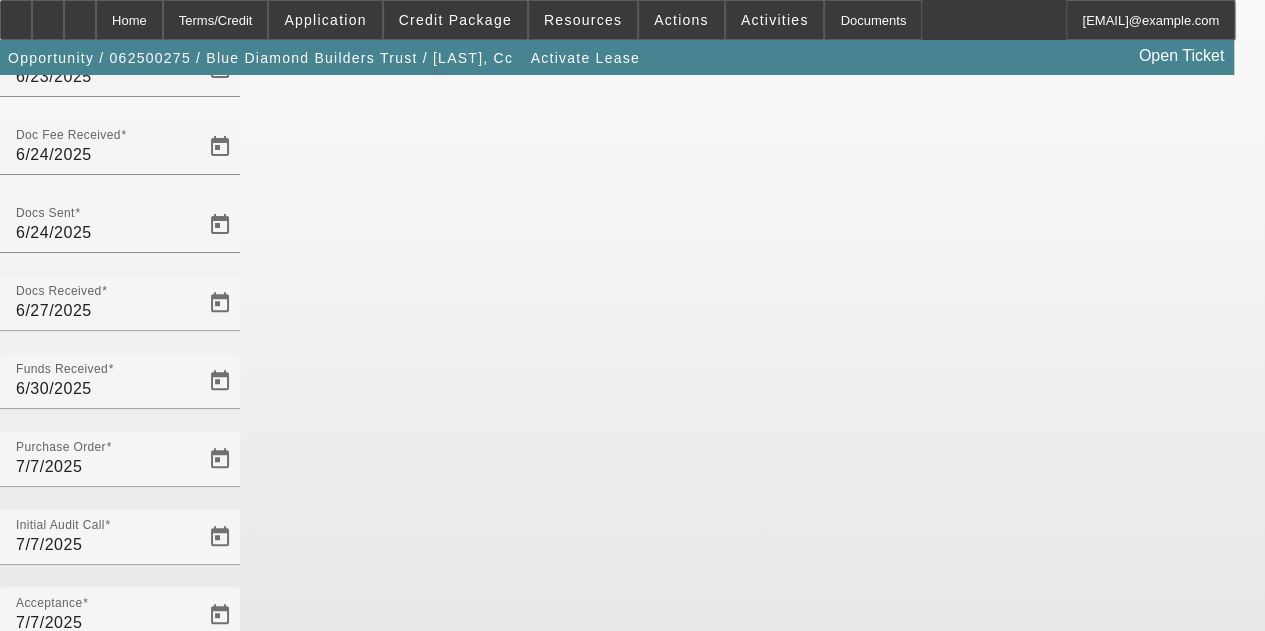click at bounding box center [220, 927] 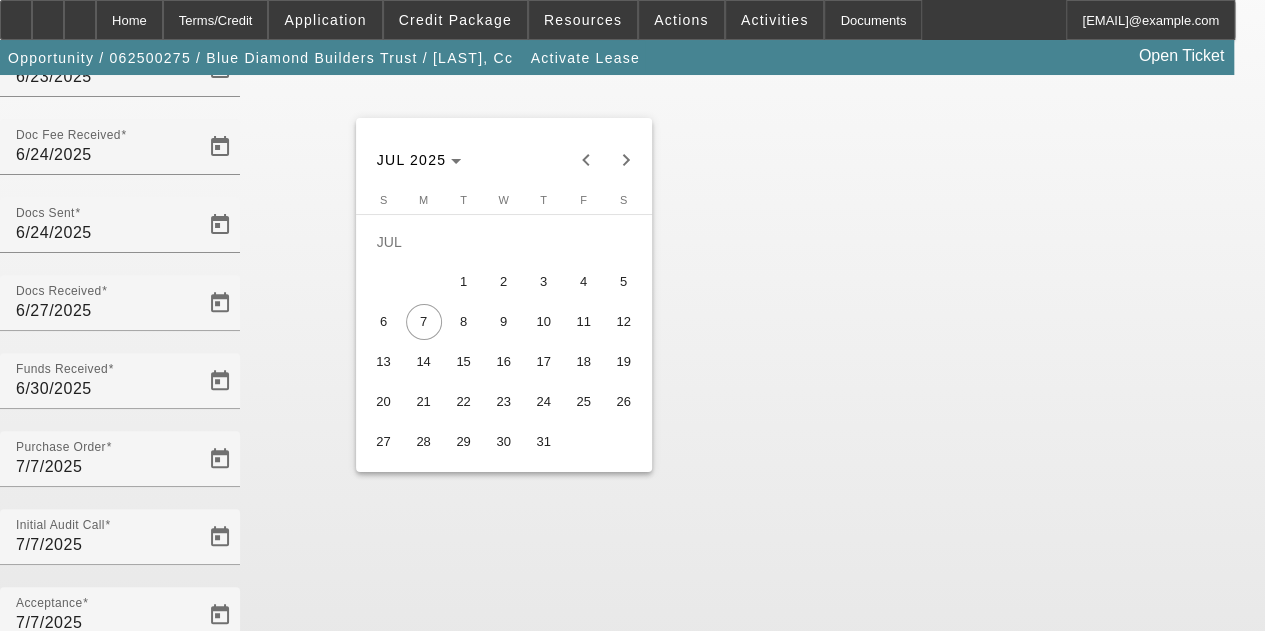 click on "11" at bounding box center (584, 322) 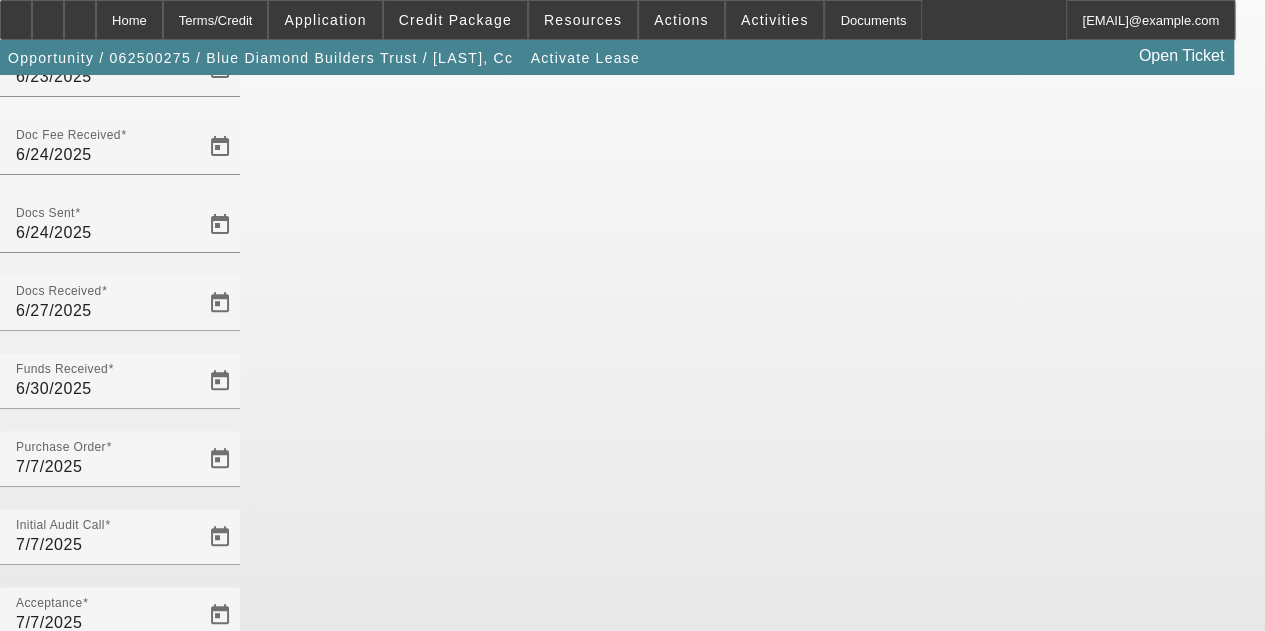 click on "Save" at bounding box center (23, 1086) 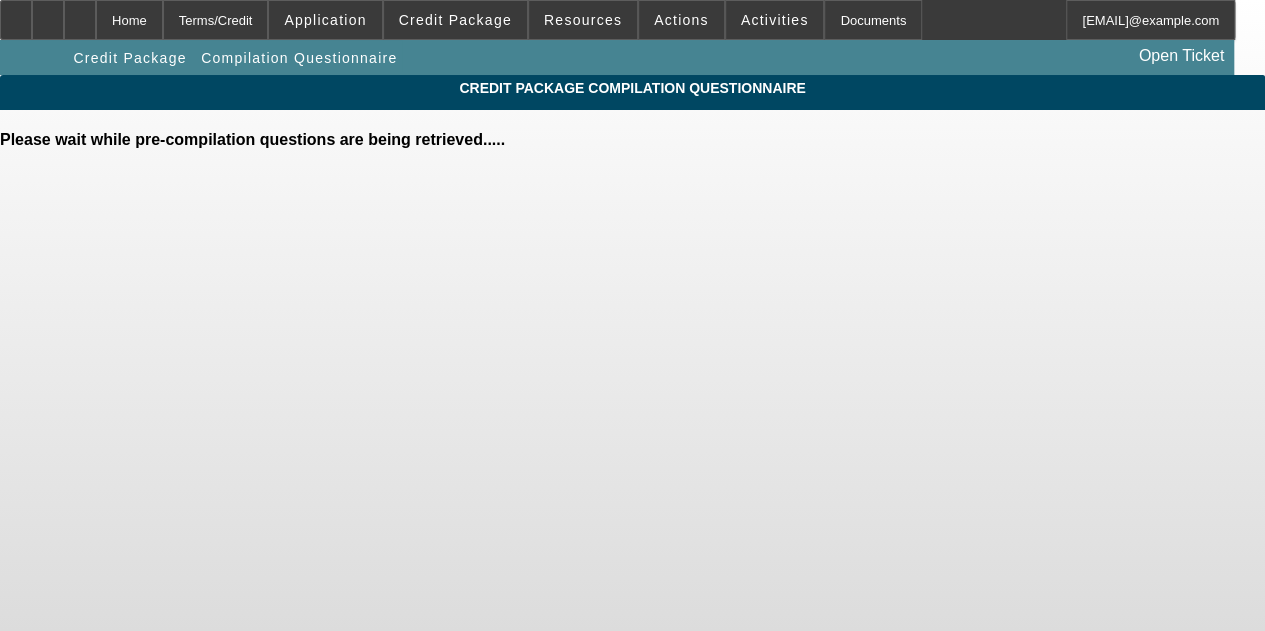 scroll, scrollTop: 0, scrollLeft: 0, axis: both 